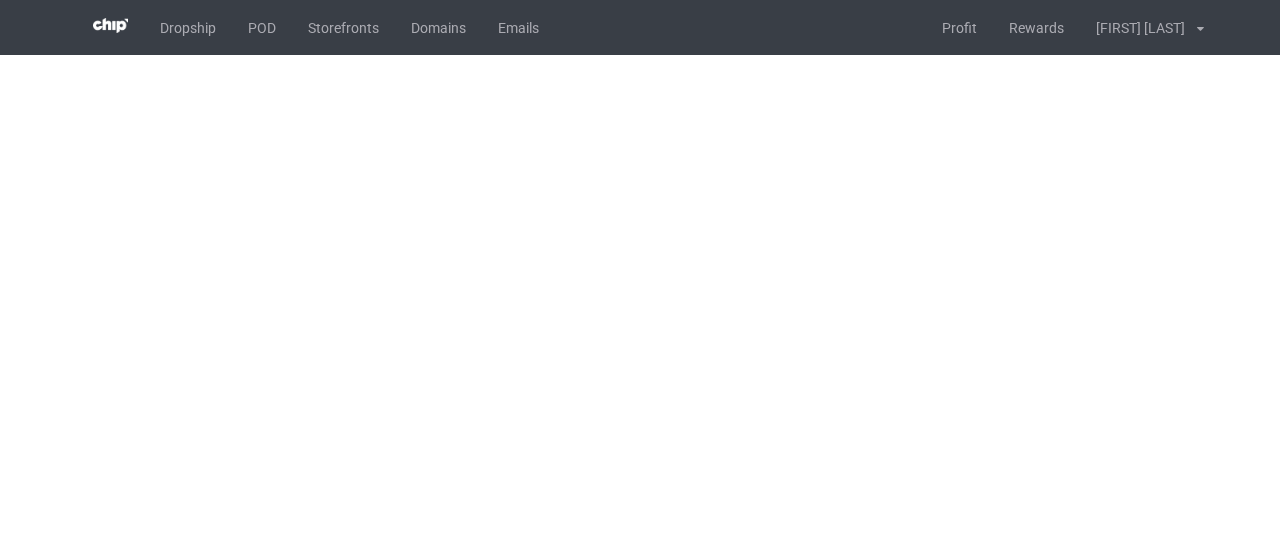 scroll, scrollTop: 0, scrollLeft: 0, axis: both 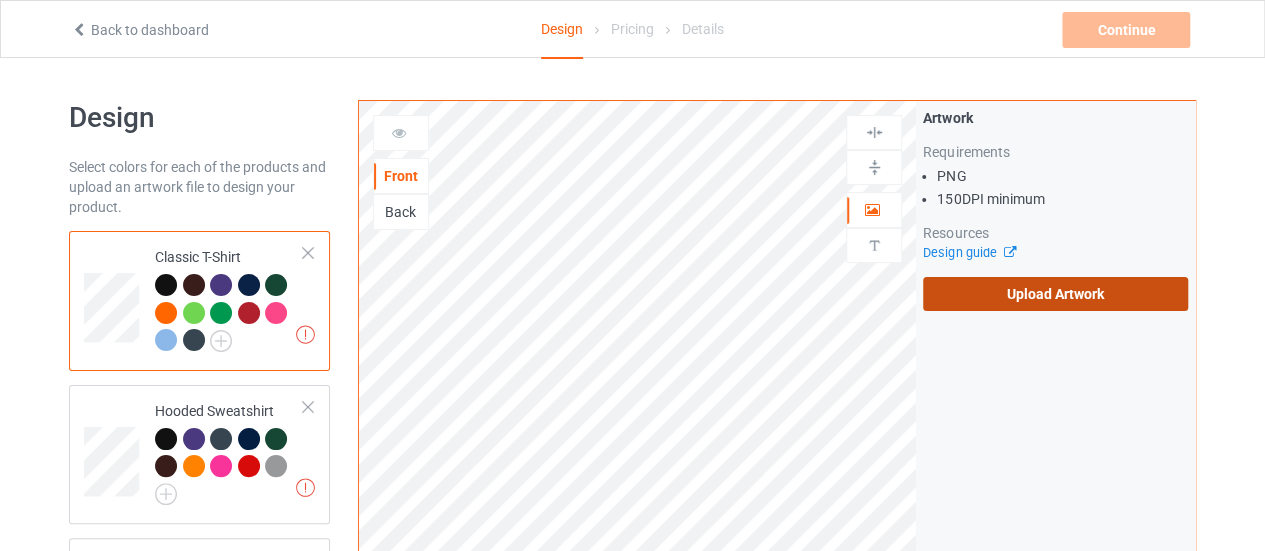 click on "Upload Artwork" at bounding box center [1055, 294] 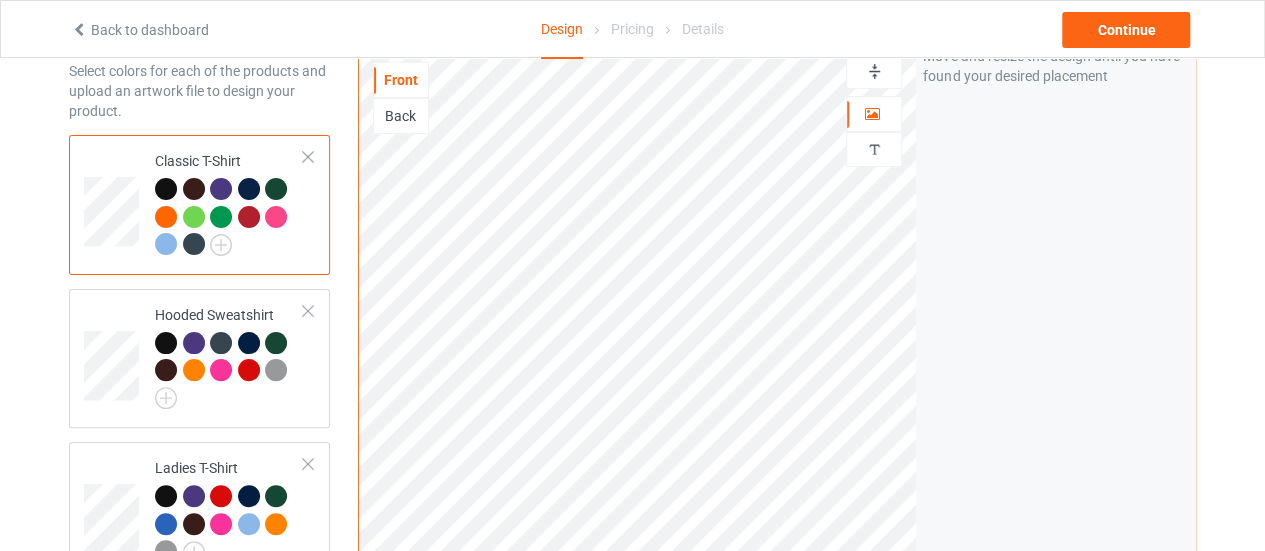 scroll, scrollTop: 100, scrollLeft: 0, axis: vertical 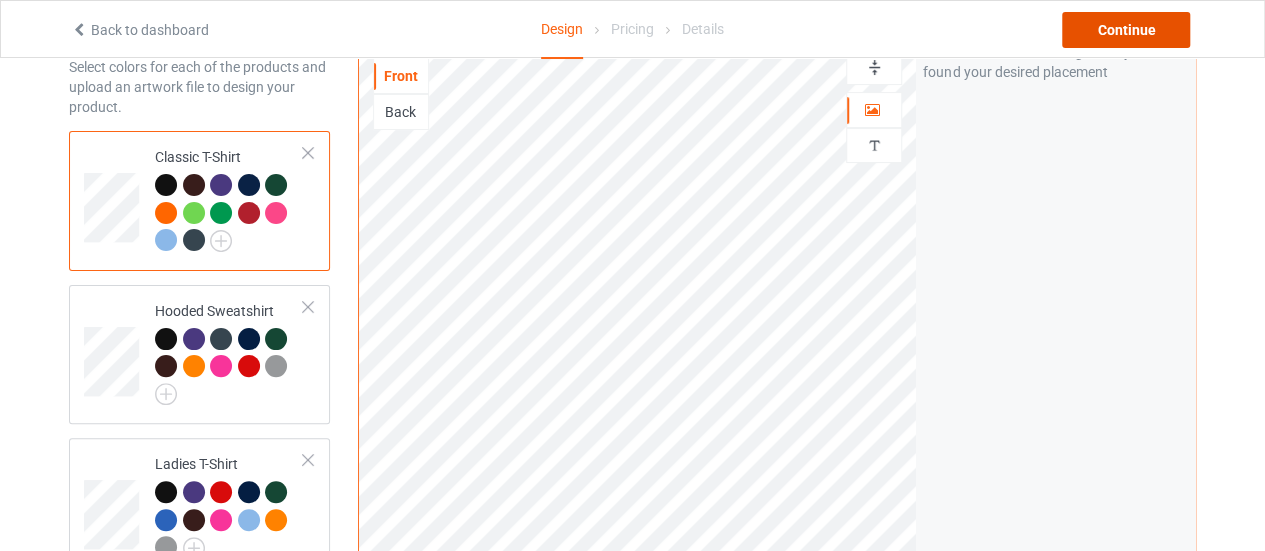 click on "Continue" at bounding box center (1126, 30) 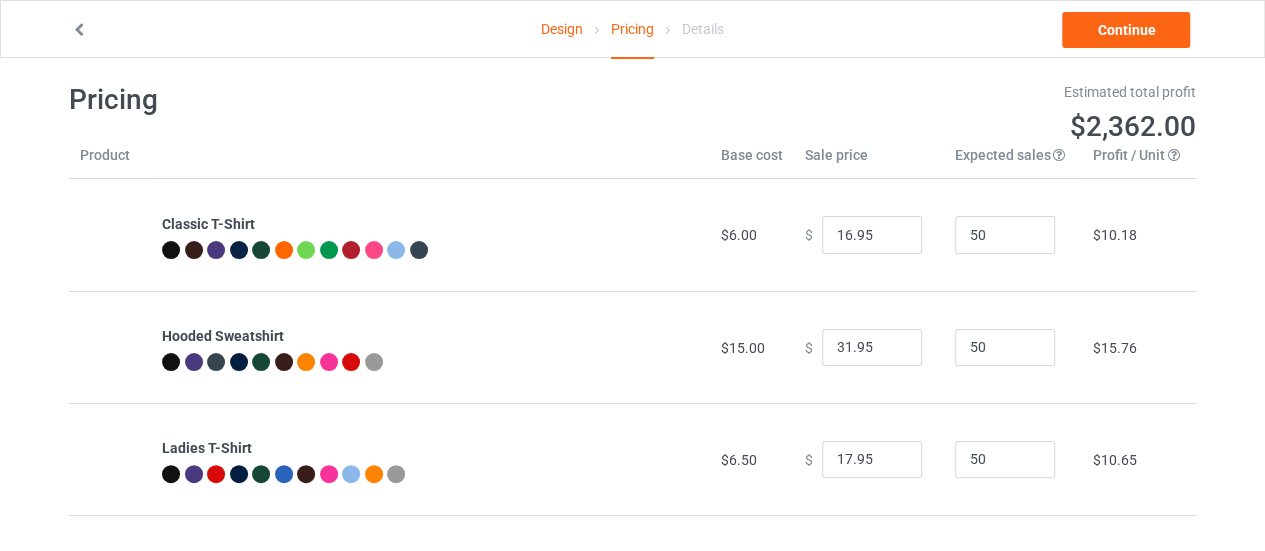scroll, scrollTop: 0, scrollLeft: 0, axis: both 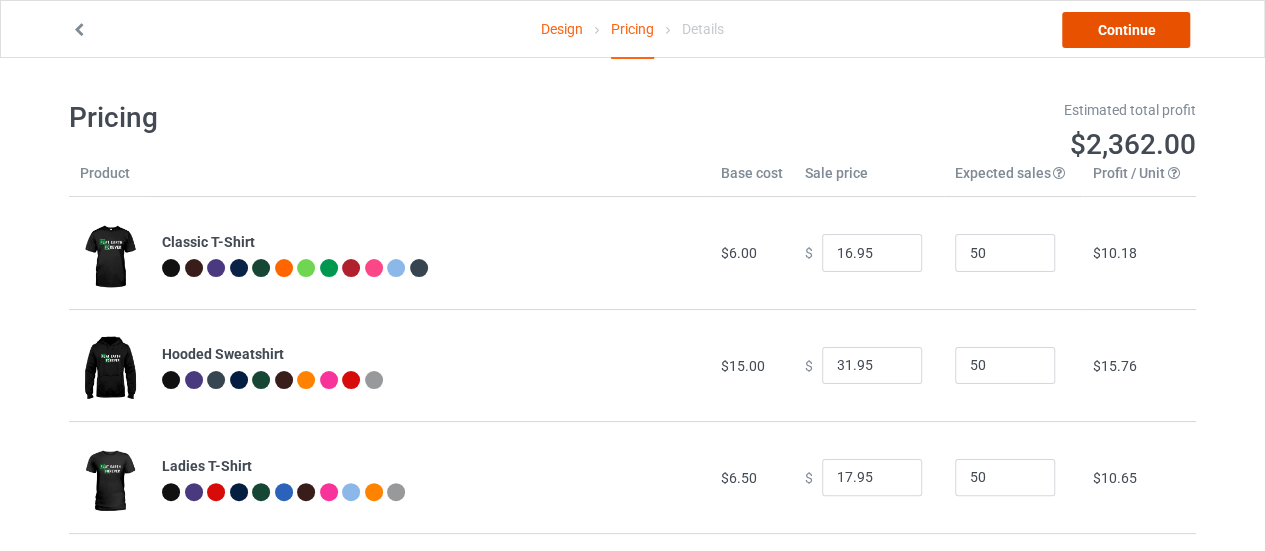 click on "Continue" at bounding box center [1126, 30] 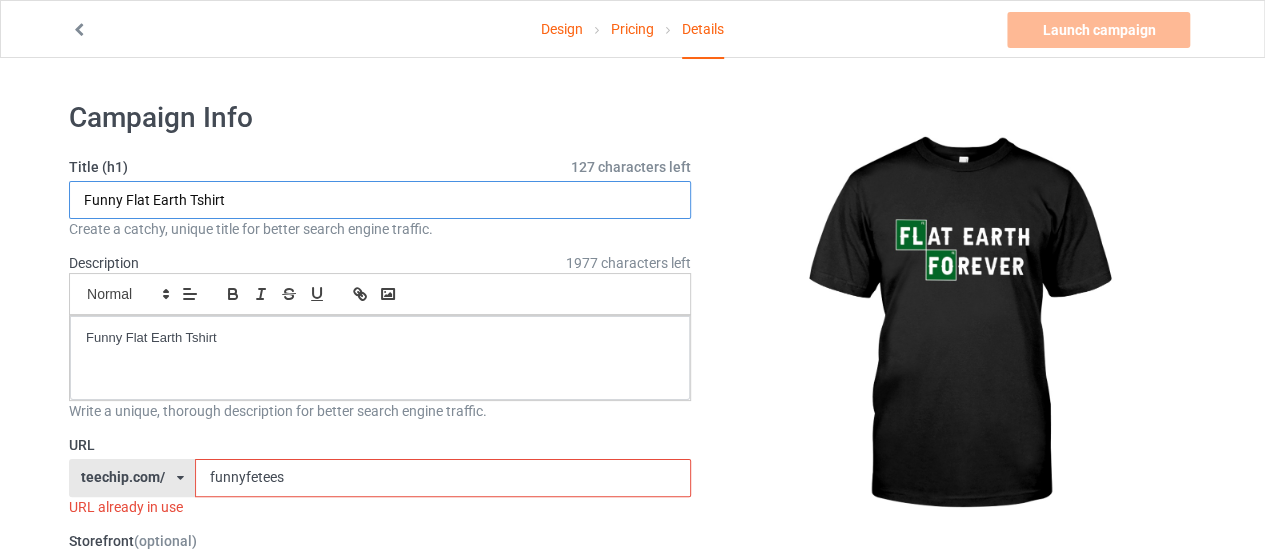drag, startPoint x: 181, startPoint y: 201, endPoint x: 76, endPoint y: 201, distance: 105 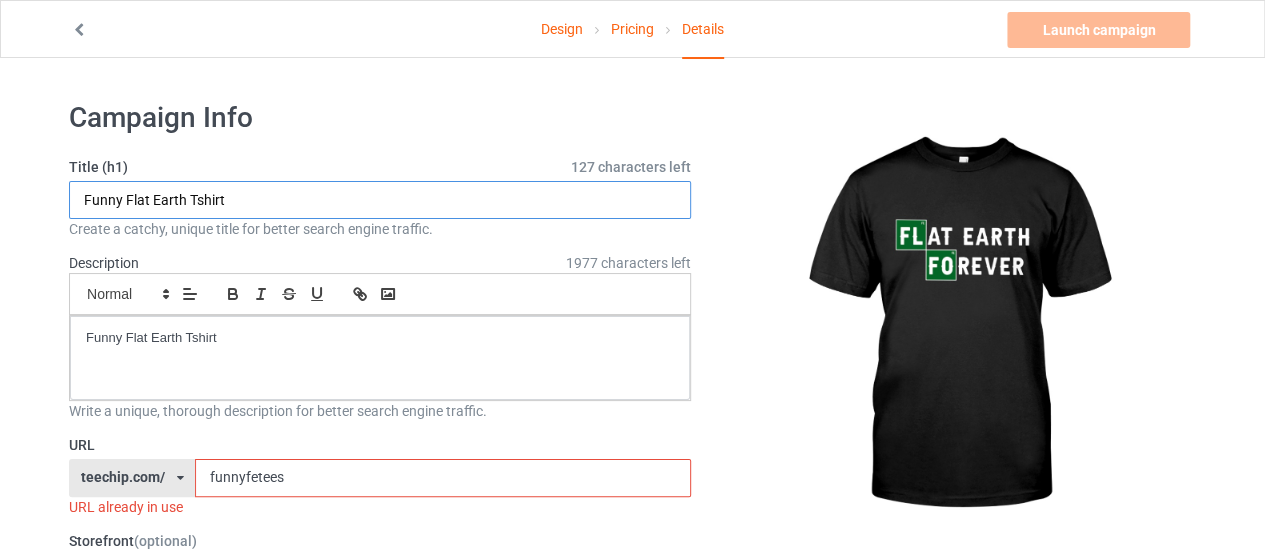 click on "Funny Flat Earth Tshirt" at bounding box center [380, 200] 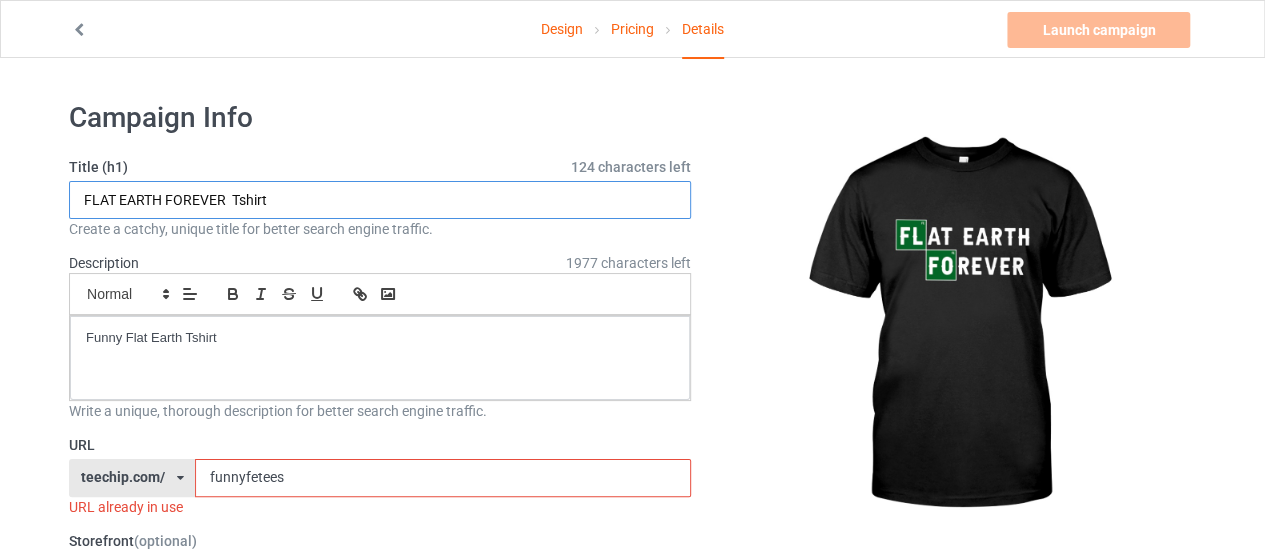 click on "FLAT EARTH FOREVER  Tshirt" at bounding box center [380, 200] 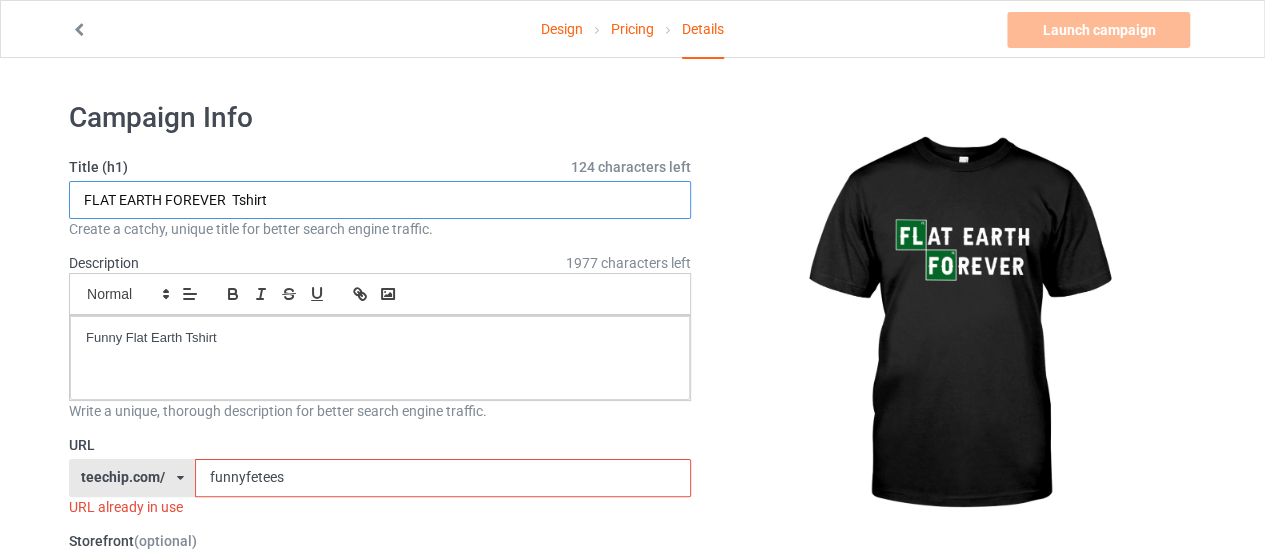 click on "FLAT EARTH FOREVER  Tshirt" at bounding box center [380, 200] 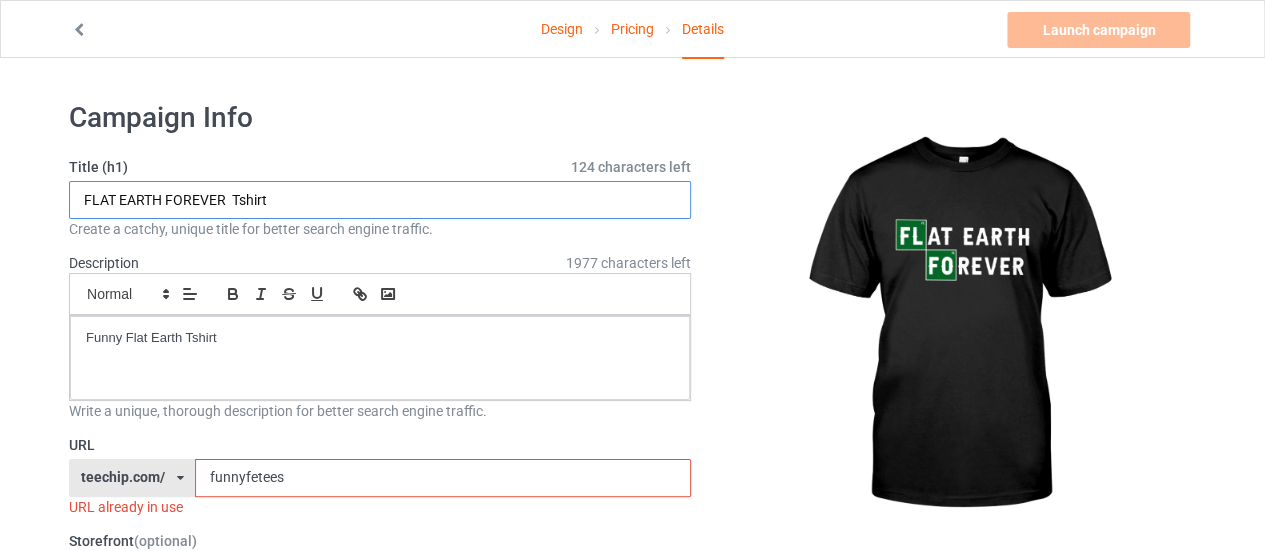 click on "FLAT EARTH FOREVER  Tshirt" at bounding box center (380, 200) 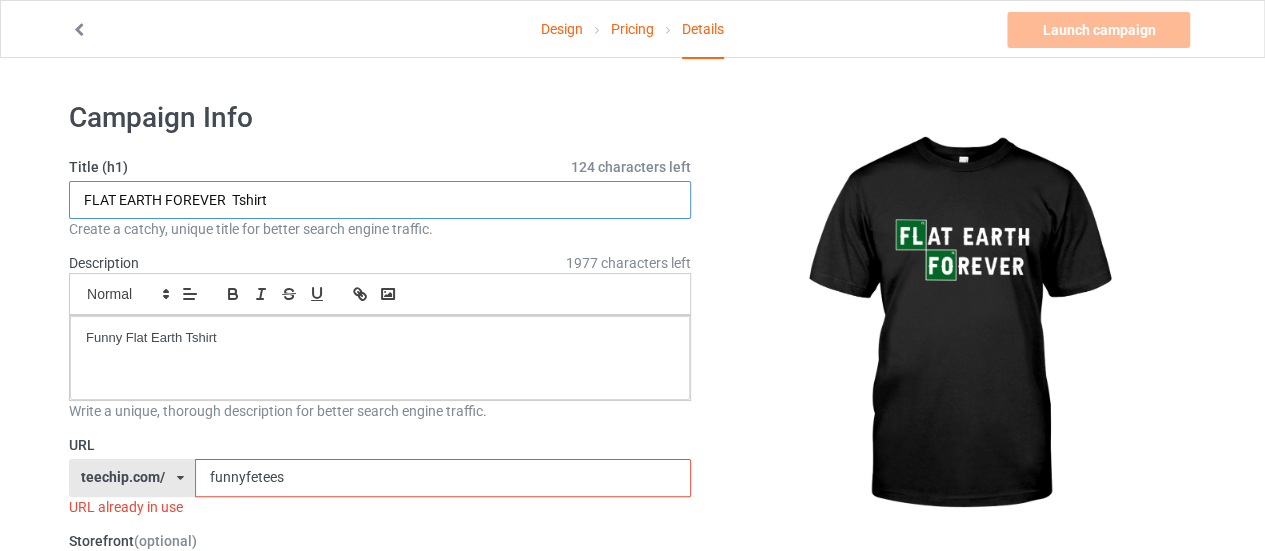 click on "FLAT EARTH FOREVER  Tshirt" at bounding box center (380, 200) 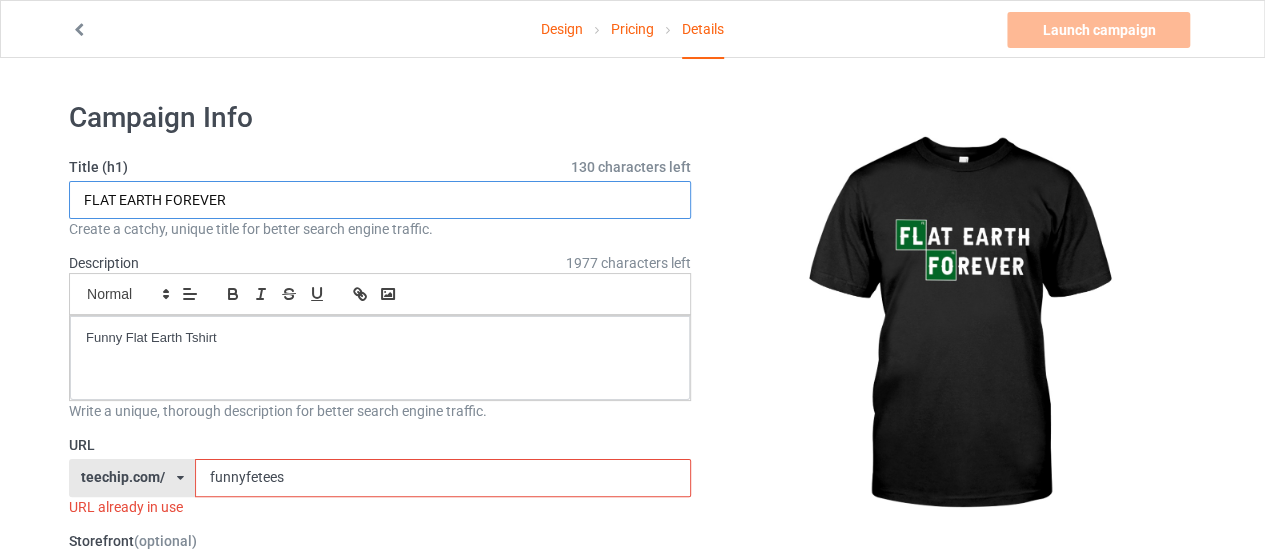 click on "FLAT EARTH FOREVER" at bounding box center [380, 200] 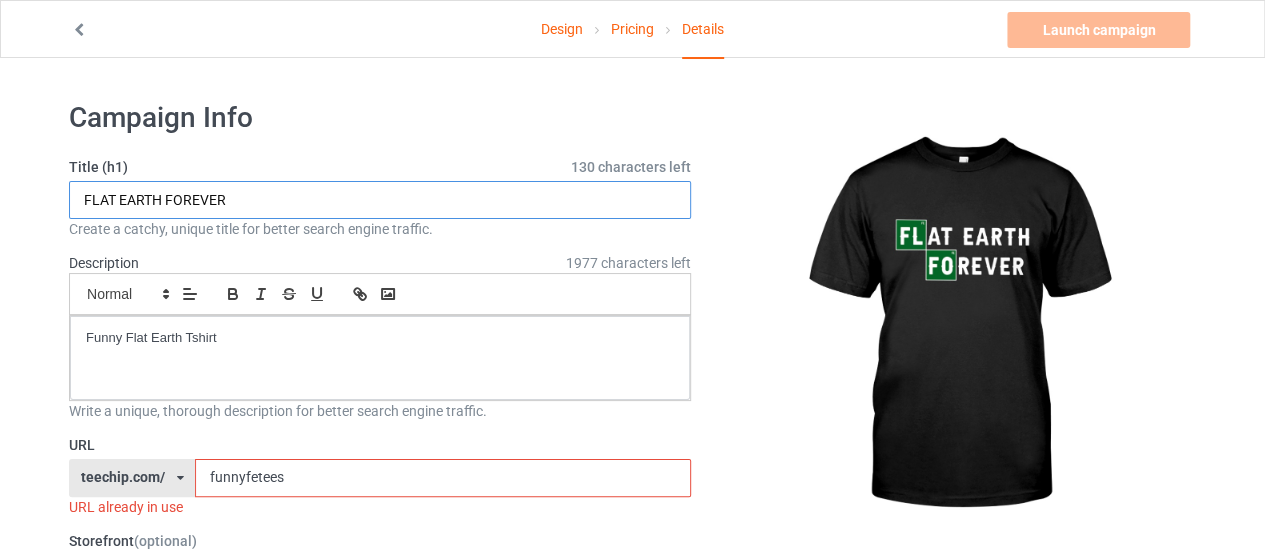 click on "FLAT EARTH FOREVER" at bounding box center (380, 200) 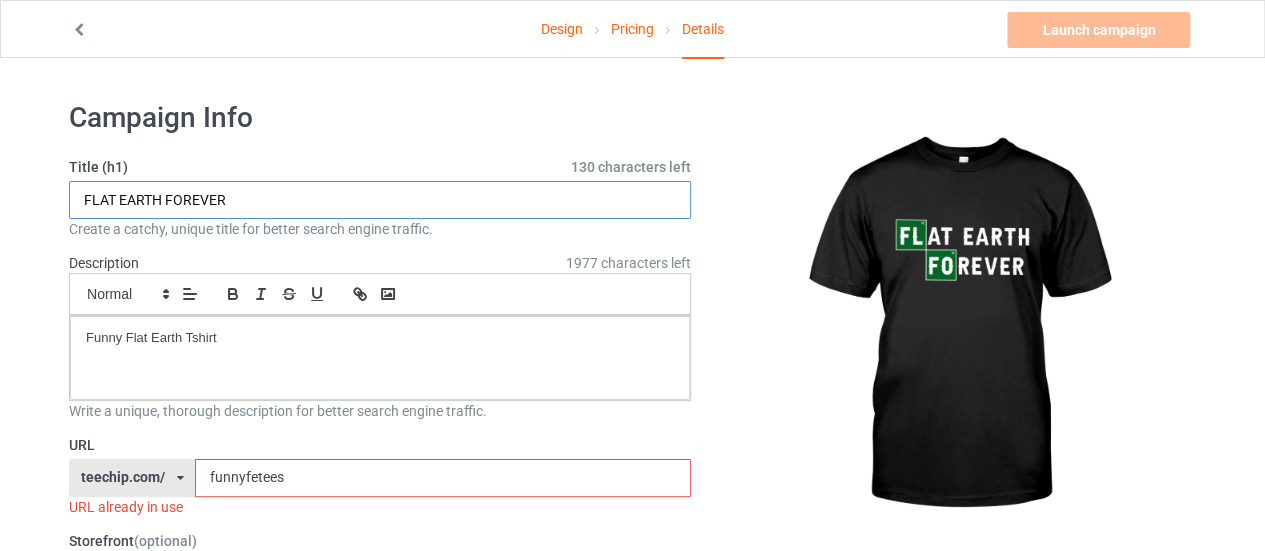 type on "FLAT EARTH FOREVER" 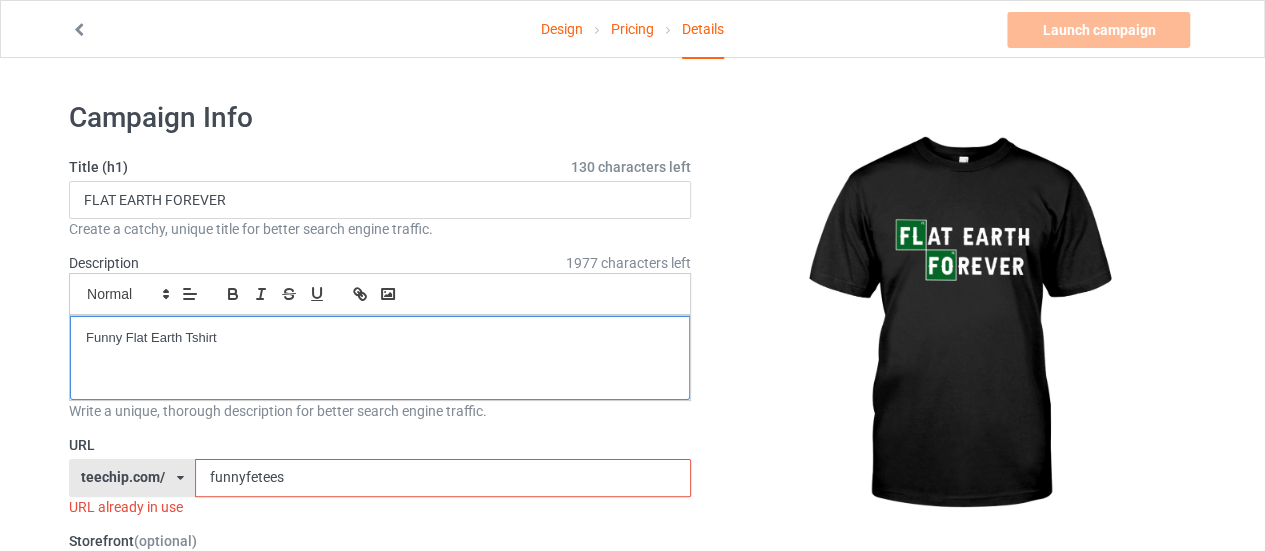 click on "Funny Flat Earth Tshirt" at bounding box center [380, 338] 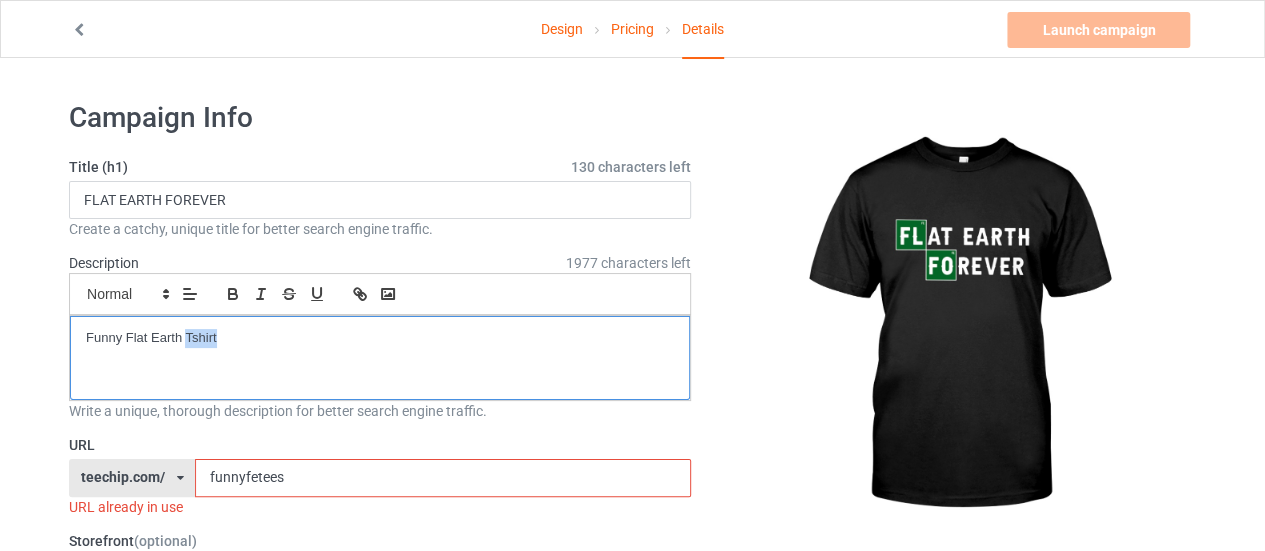 click on "Funny Flat Earth Tshirt" at bounding box center (380, 338) 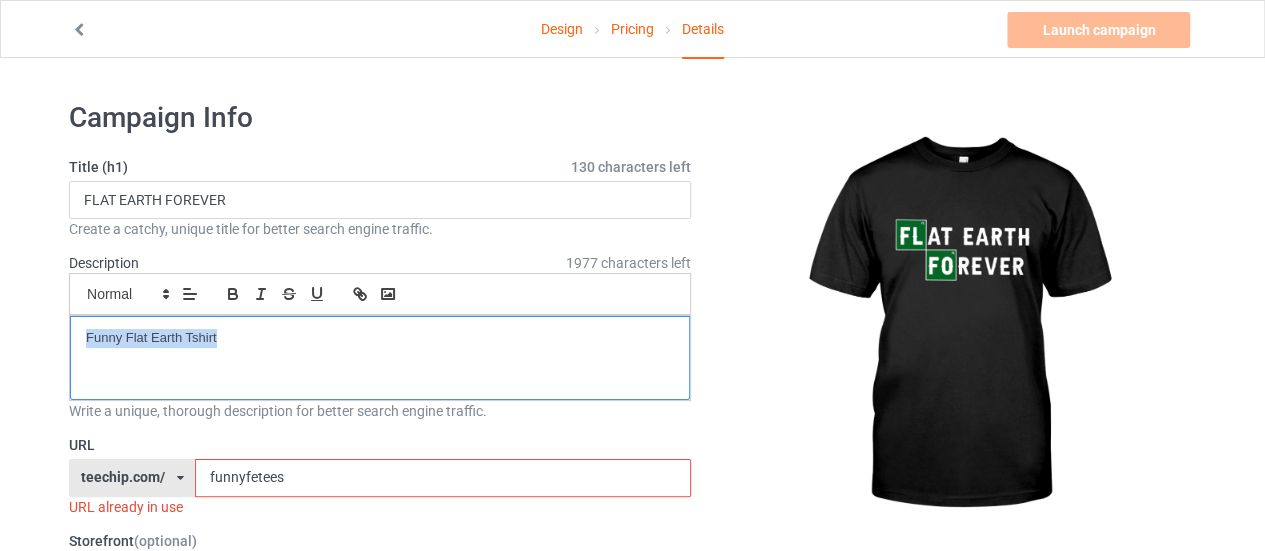 click on "Funny Flat Earth Tshirt" at bounding box center [380, 338] 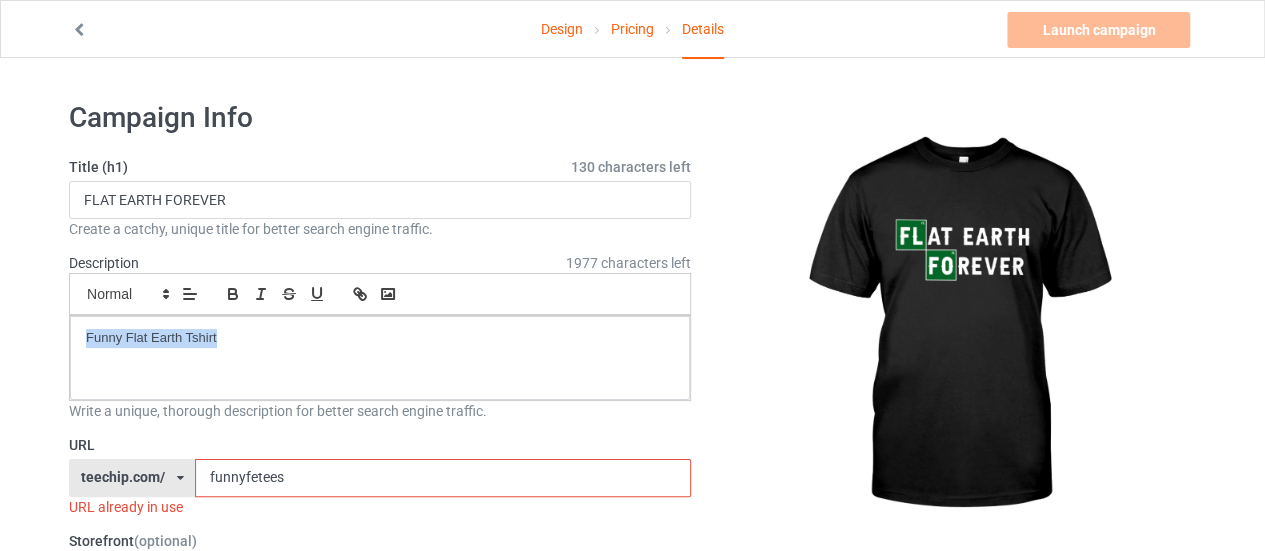 paste 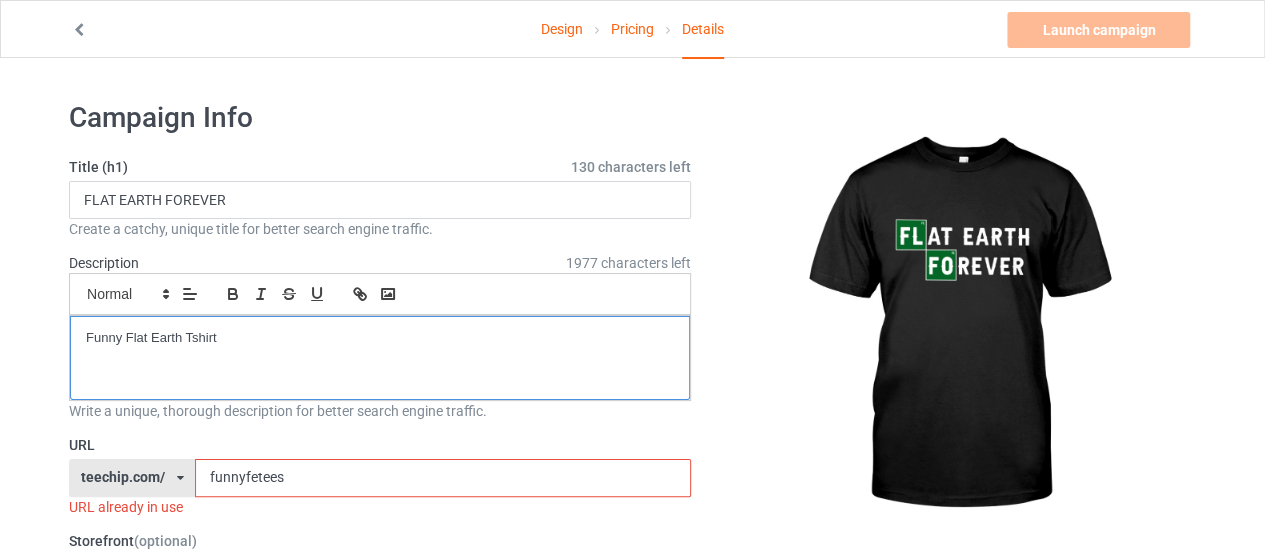 scroll, scrollTop: 0, scrollLeft: 0, axis: both 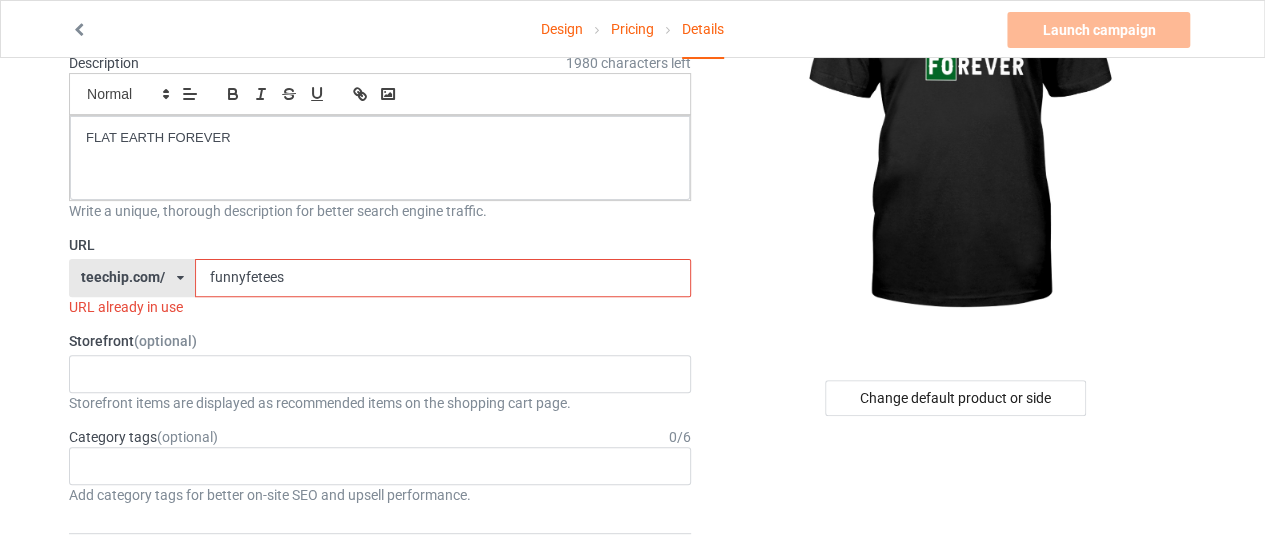 drag, startPoint x: 352, startPoint y: 271, endPoint x: 149, endPoint y: 290, distance: 203.88722 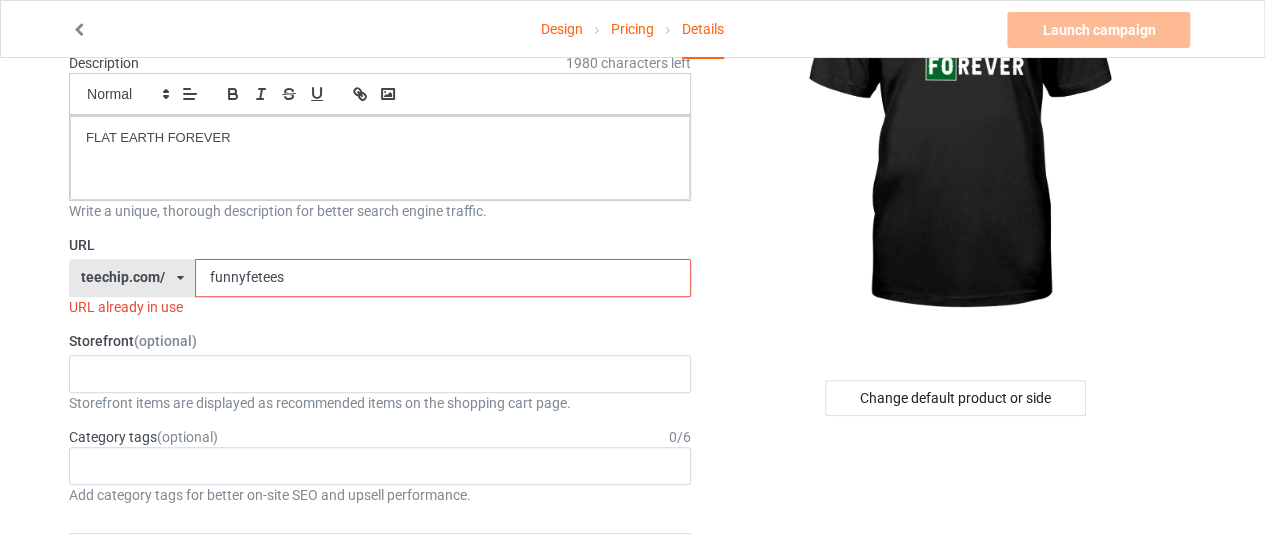 click on "[URL]/[URL] [ID] [TEXT]" at bounding box center (380, 278) 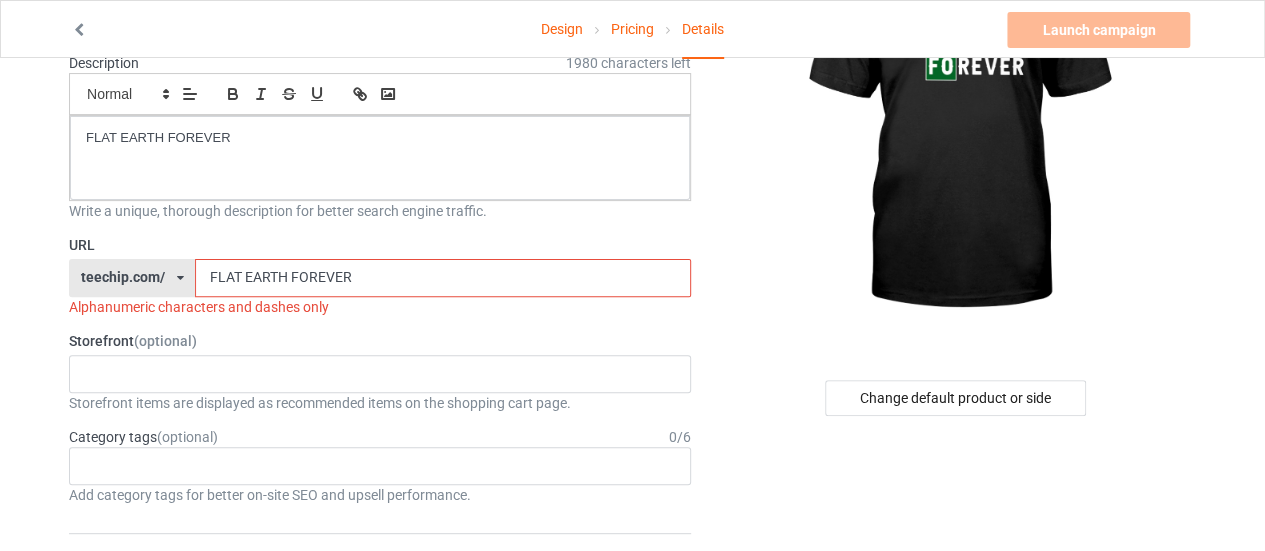 click on "FLAT EARTH FOREVER" at bounding box center (442, 278) 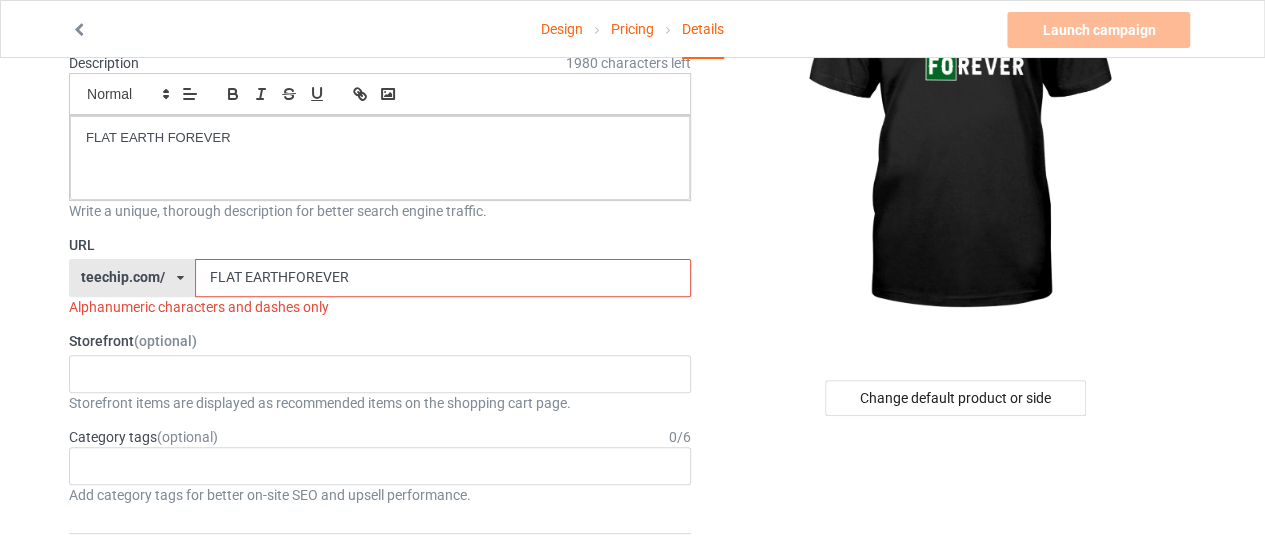 click on "FLAT EARTHFOREVER" at bounding box center (442, 278) 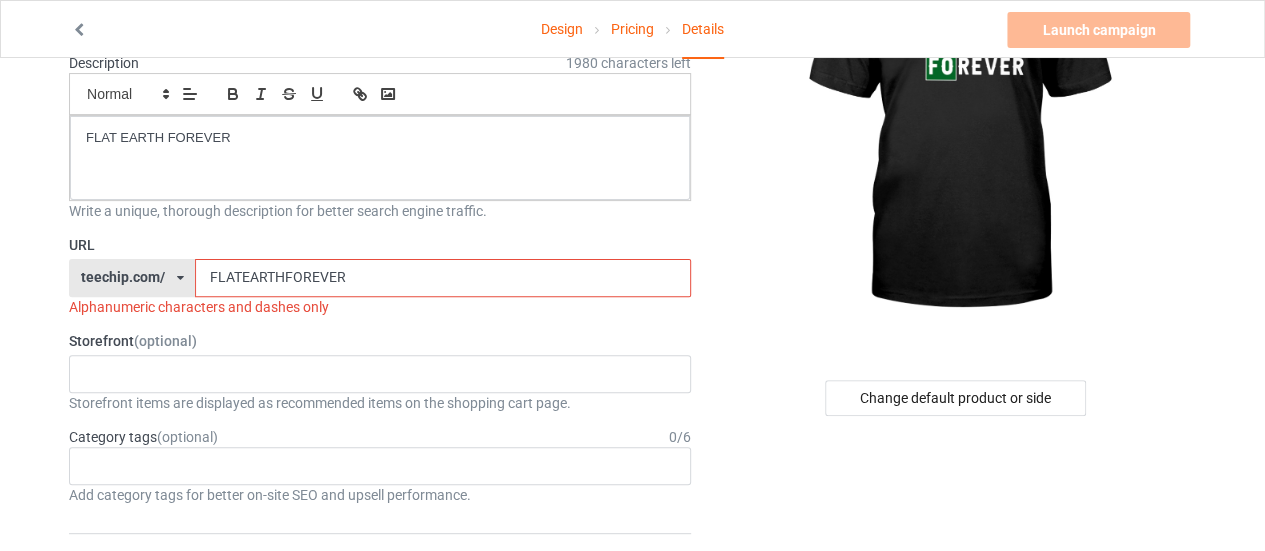 drag, startPoint x: 426, startPoint y: 273, endPoint x: 143, endPoint y: 273, distance: 283 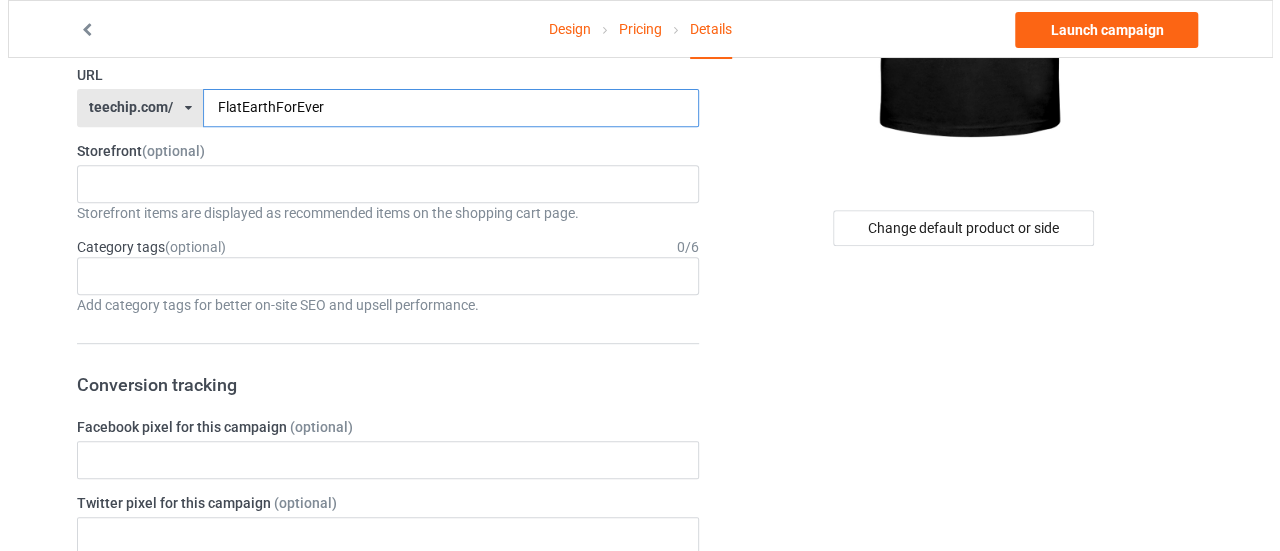 scroll, scrollTop: 0, scrollLeft: 0, axis: both 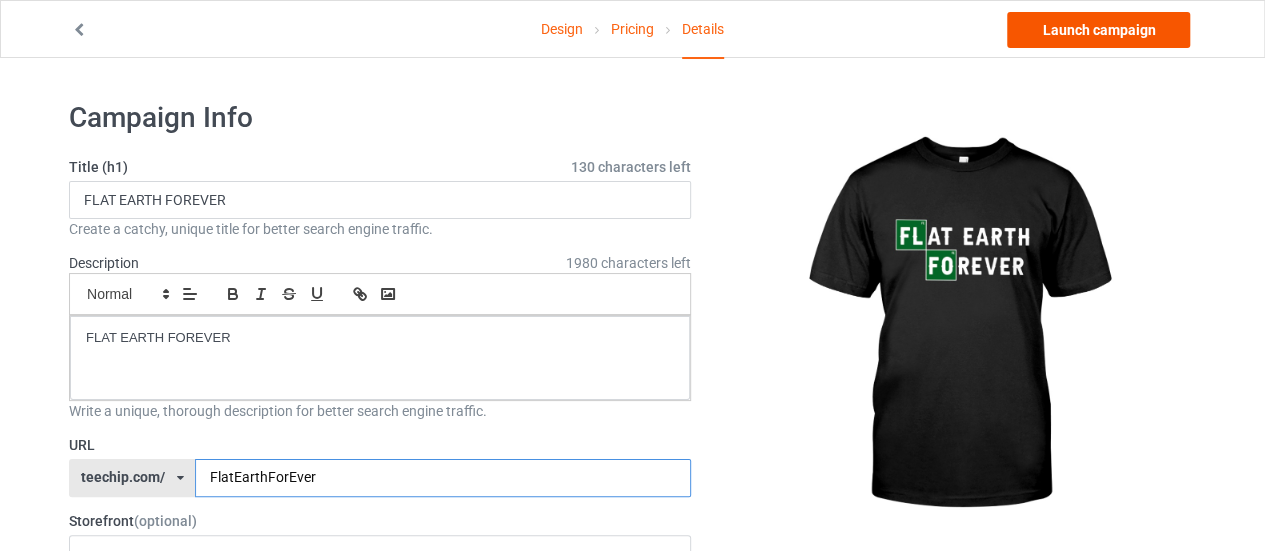 type on "FlatEarthForEver" 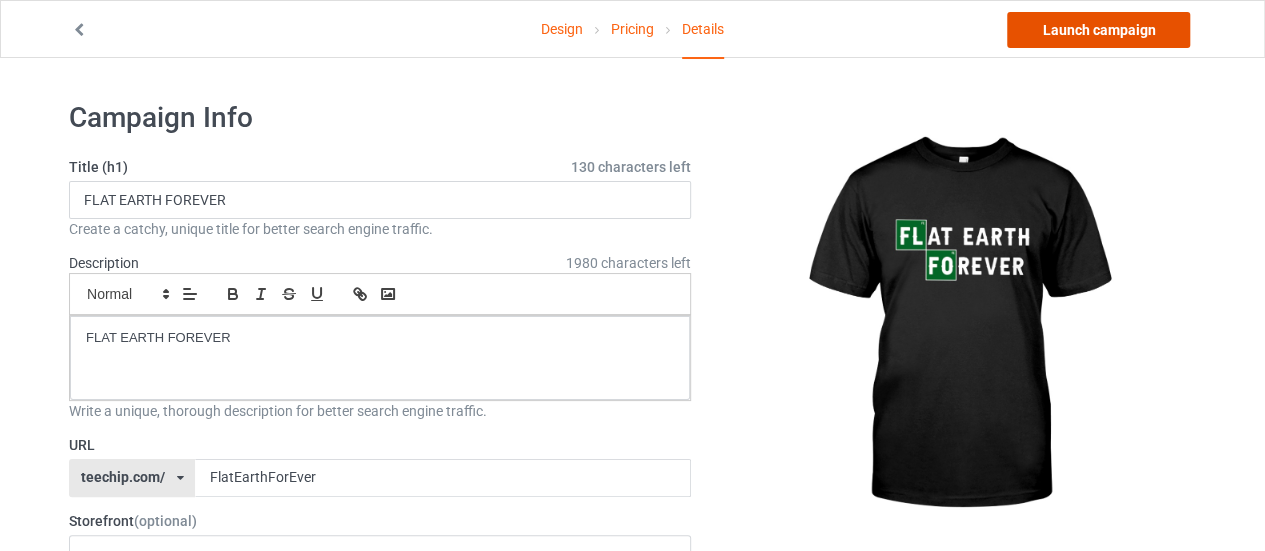 click on "Launch campaign" at bounding box center (1098, 30) 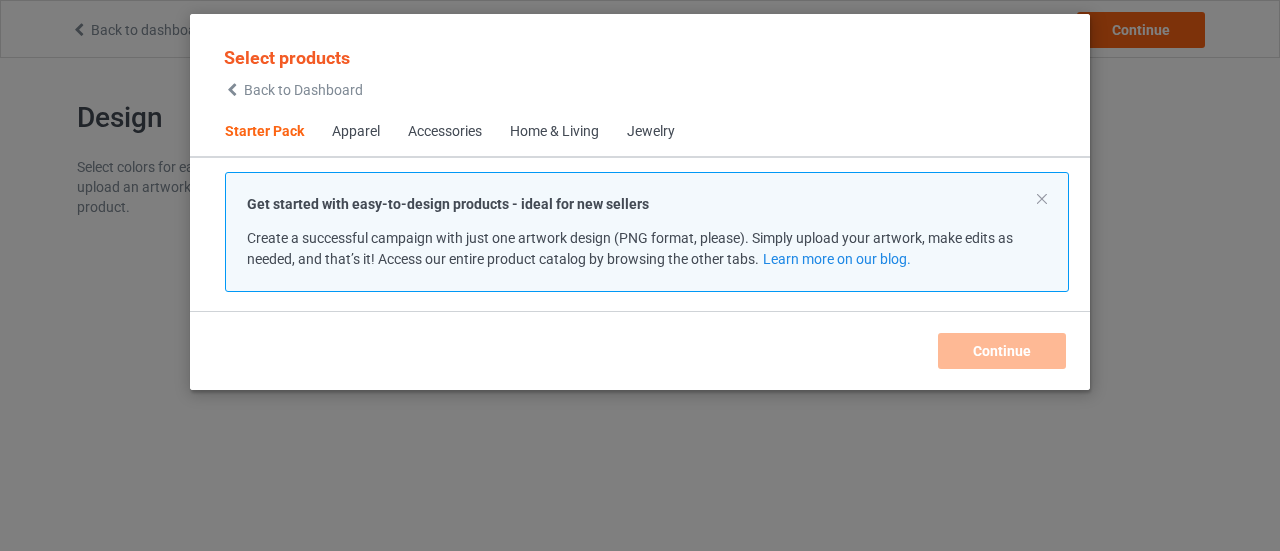scroll, scrollTop: 0, scrollLeft: 0, axis: both 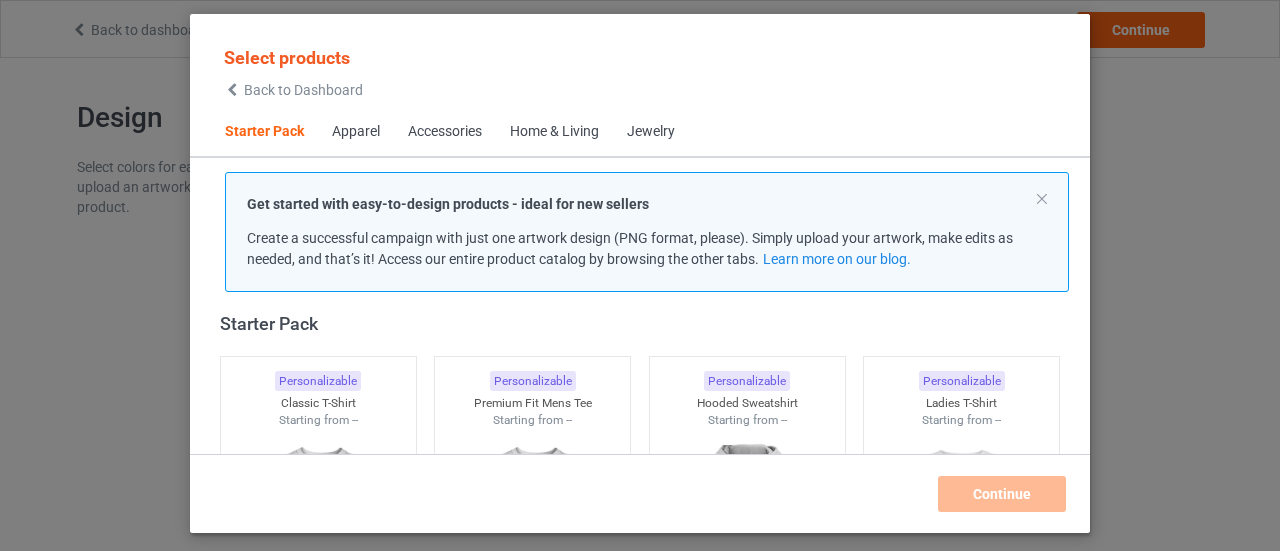 click on "Back to Dashboard" at bounding box center (303, 90) 